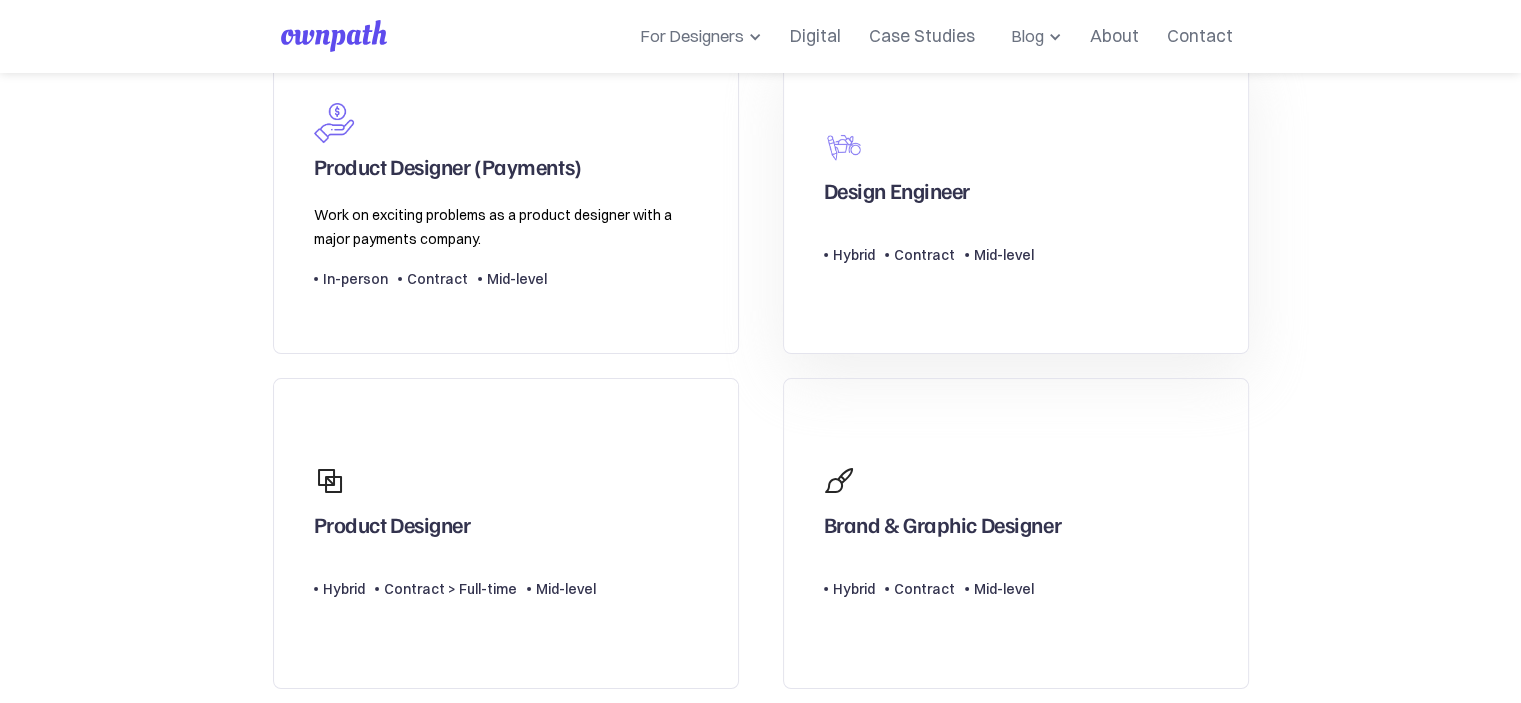 scroll, scrollTop: 100, scrollLeft: 0, axis: vertical 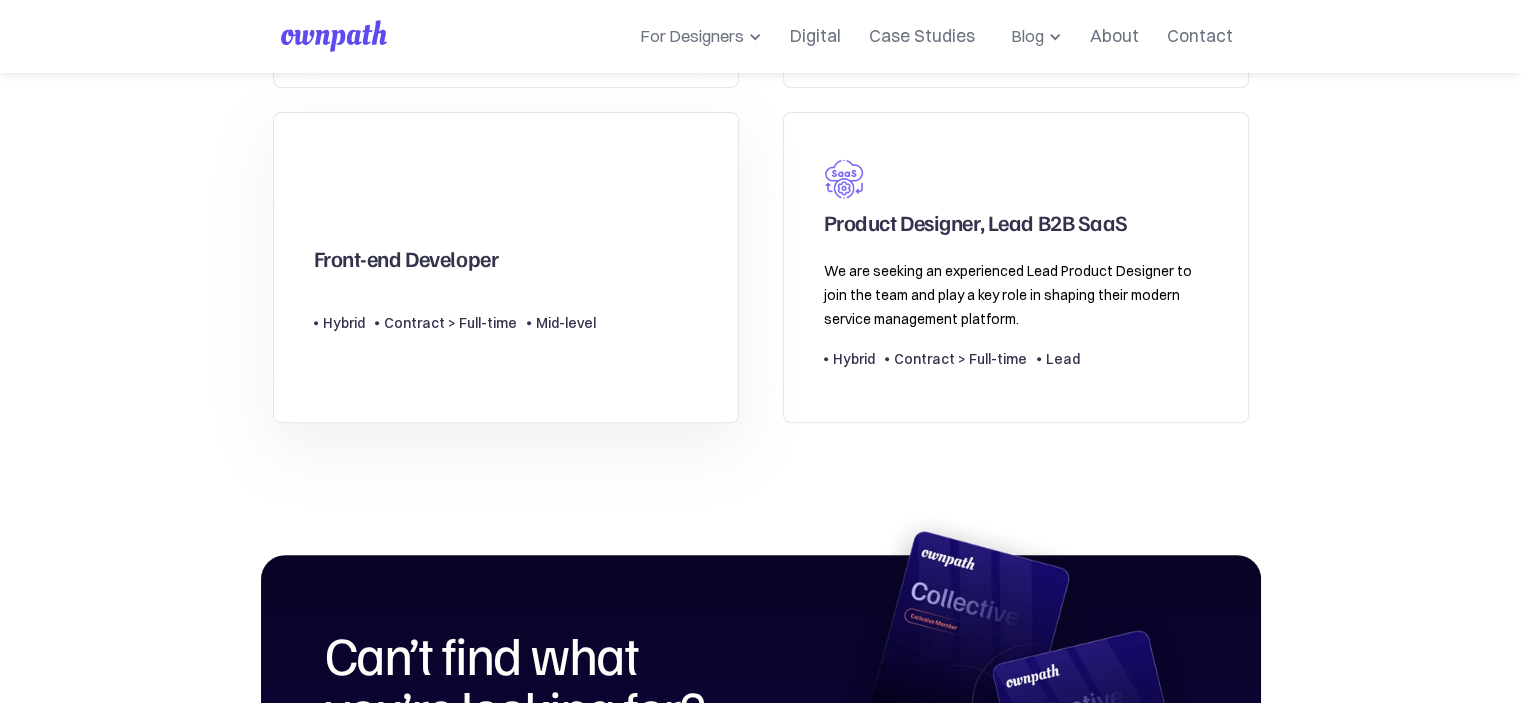 click on "Front-end Developer" at bounding box center (406, 263) 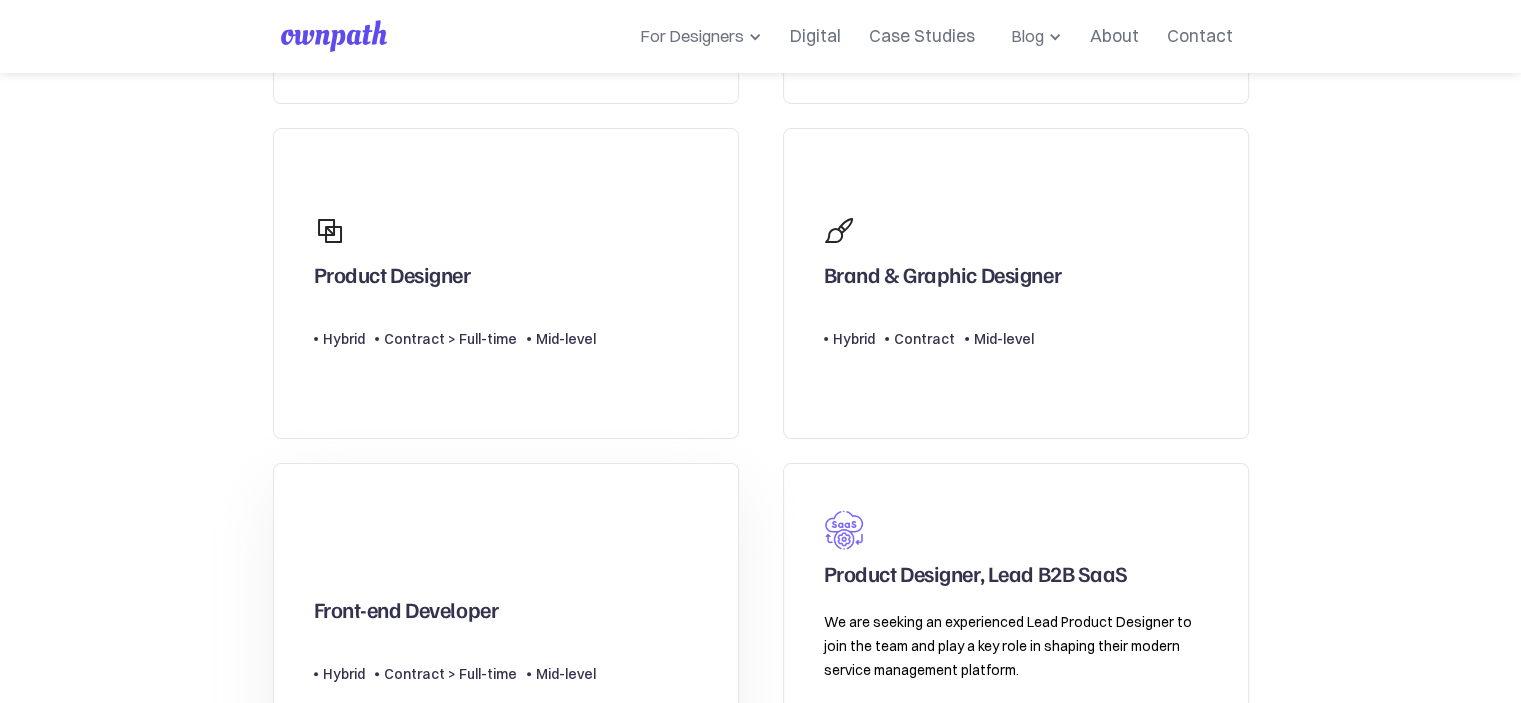 scroll, scrollTop: 0, scrollLeft: 0, axis: both 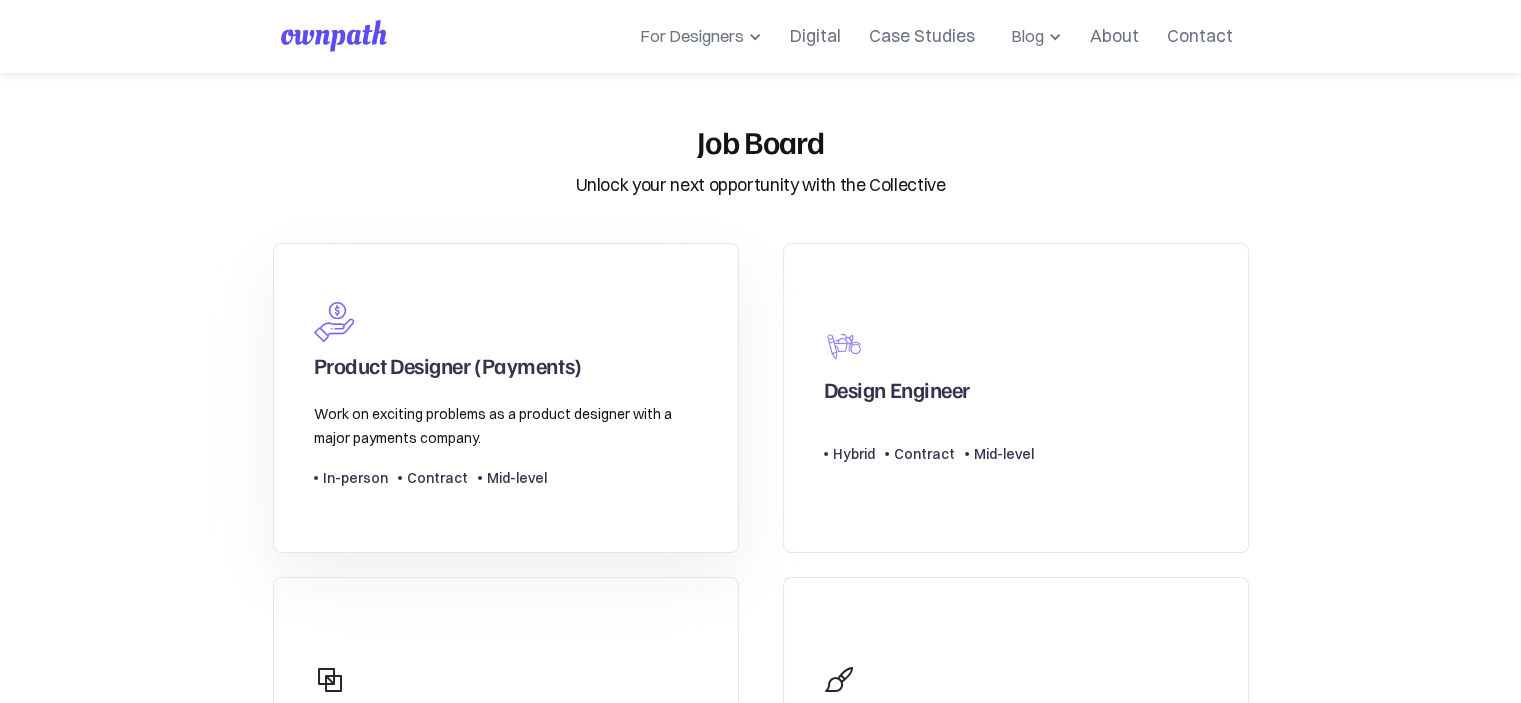 click on "Product Designer (Payments)" at bounding box center (506, 340) 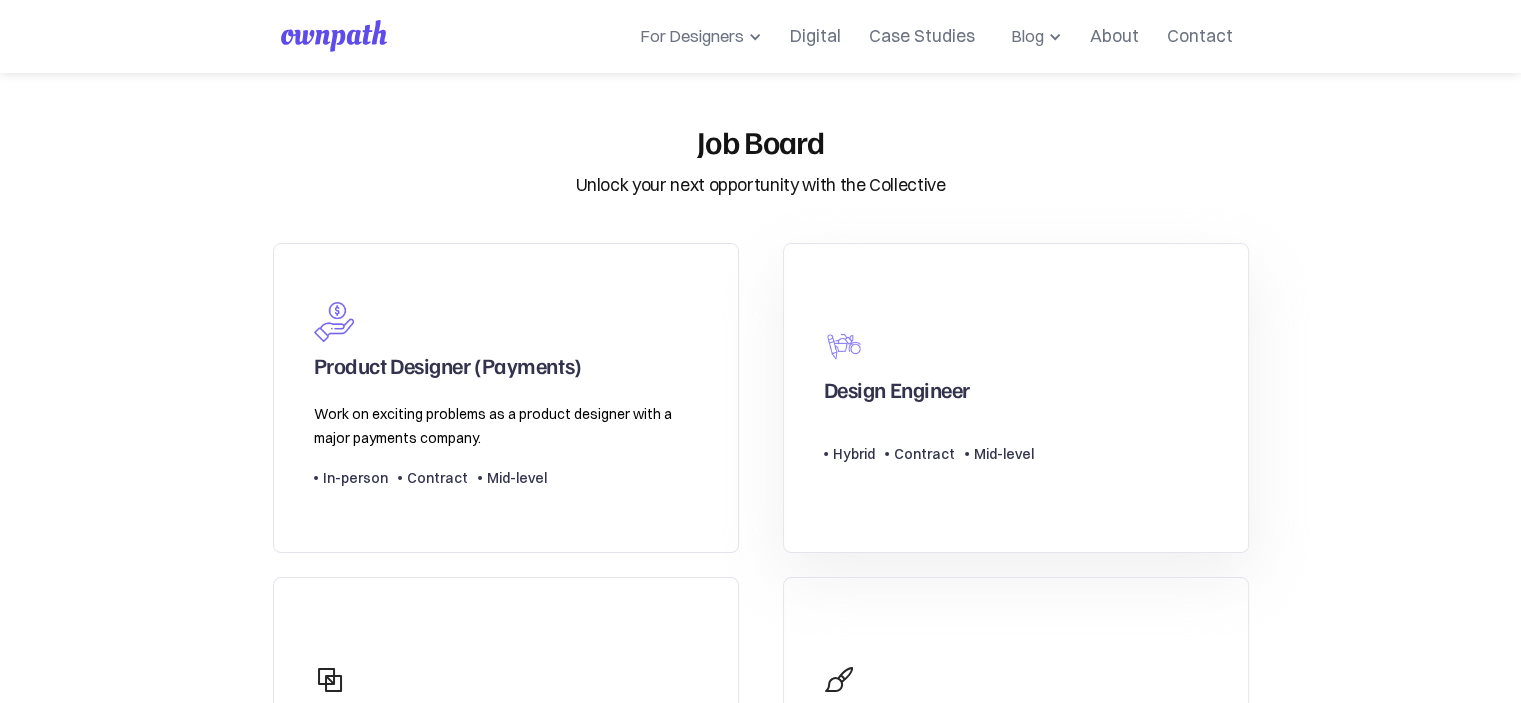 click on "Design Engineer" at bounding box center (929, 364) 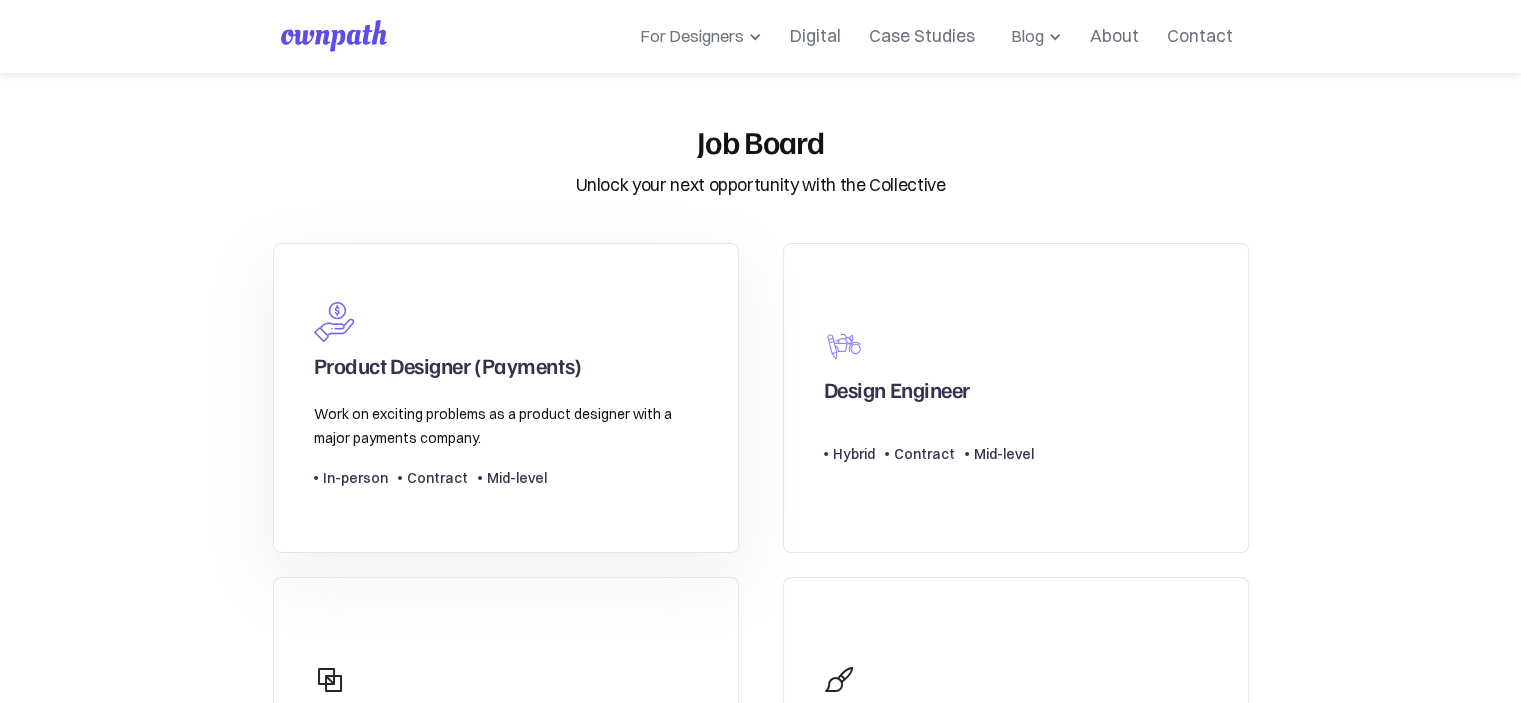 click on "Product Designer (Payments)" at bounding box center (448, 370) 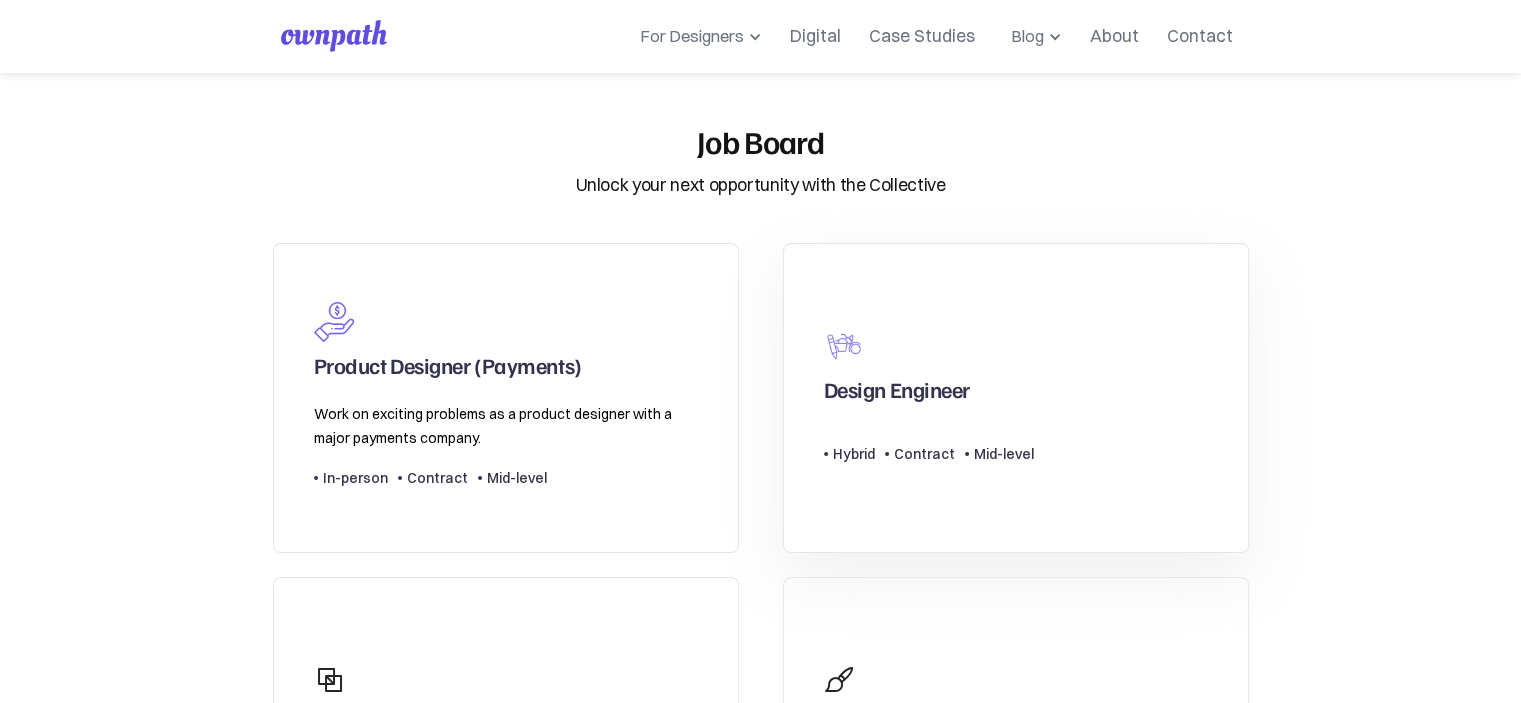 click at bounding box center [334, 322] 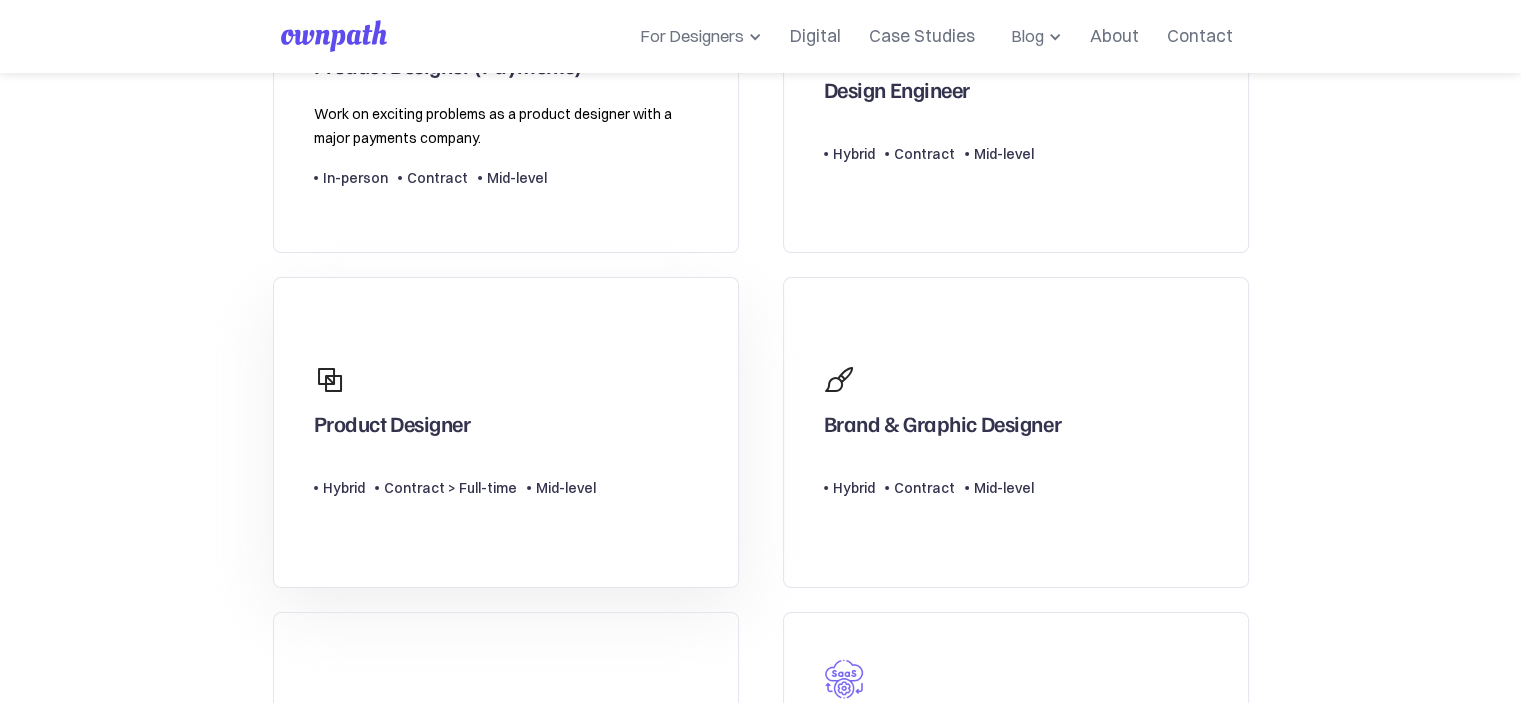 scroll, scrollTop: 500, scrollLeft: 0, axis: vertical 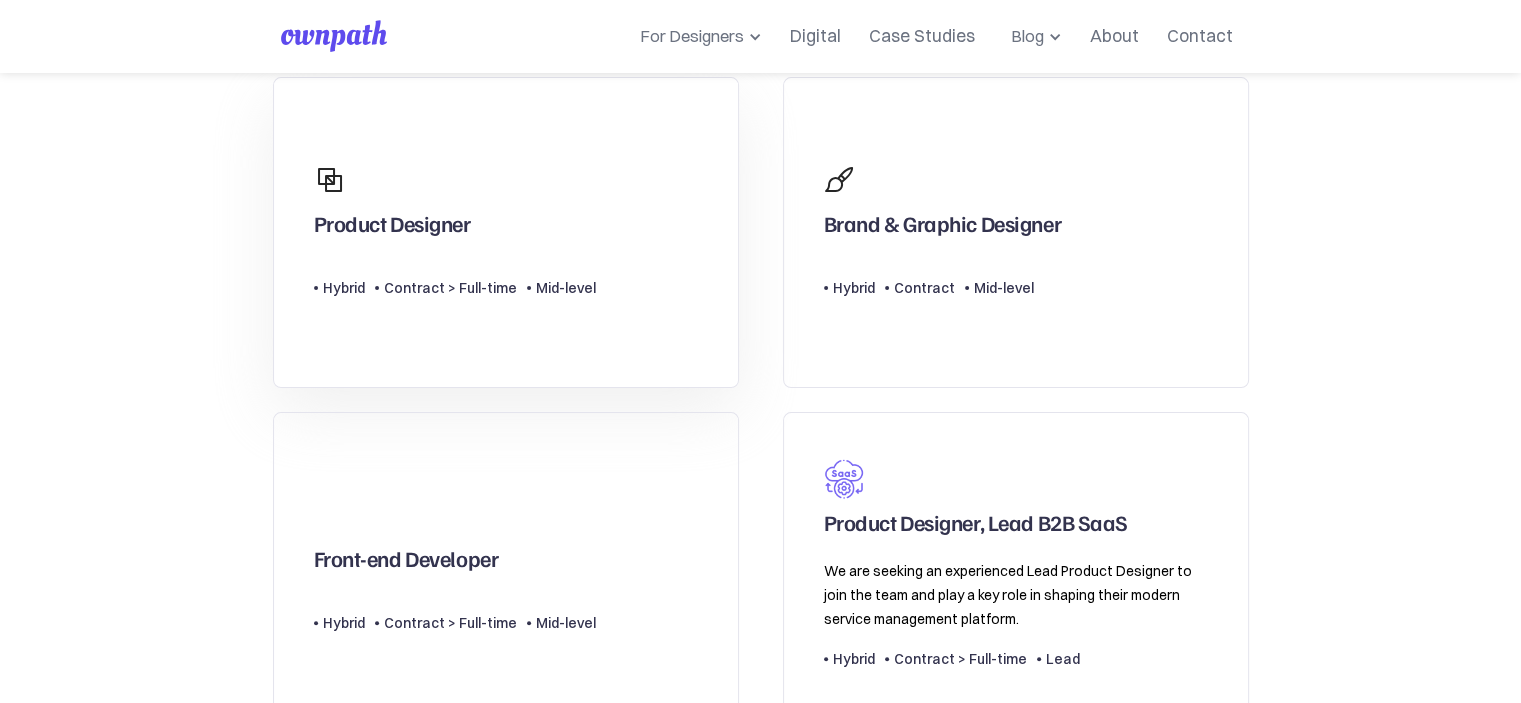 click on "Product Designer" at bounding box center [455, 198] 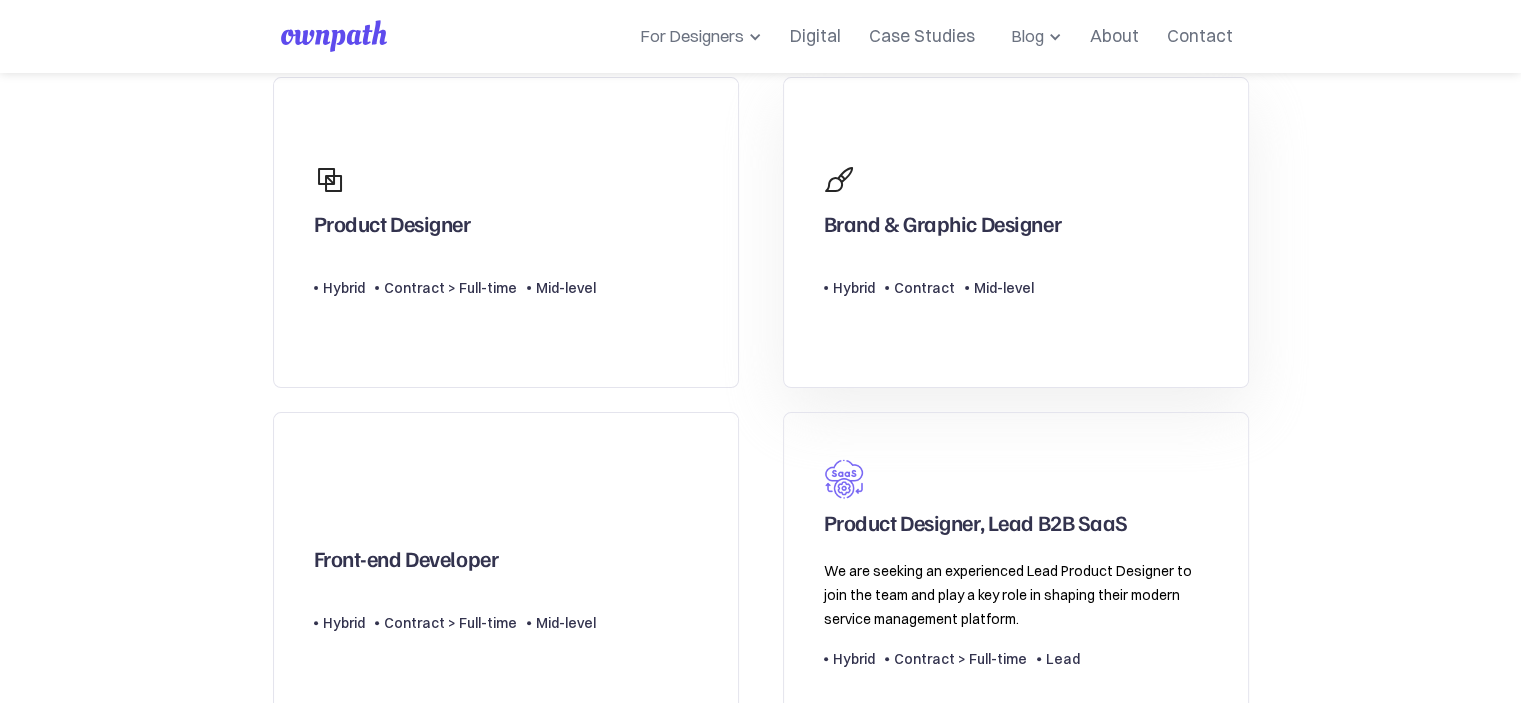 click on "Brand & Graphic Designer" at bounding box center [942, 228] 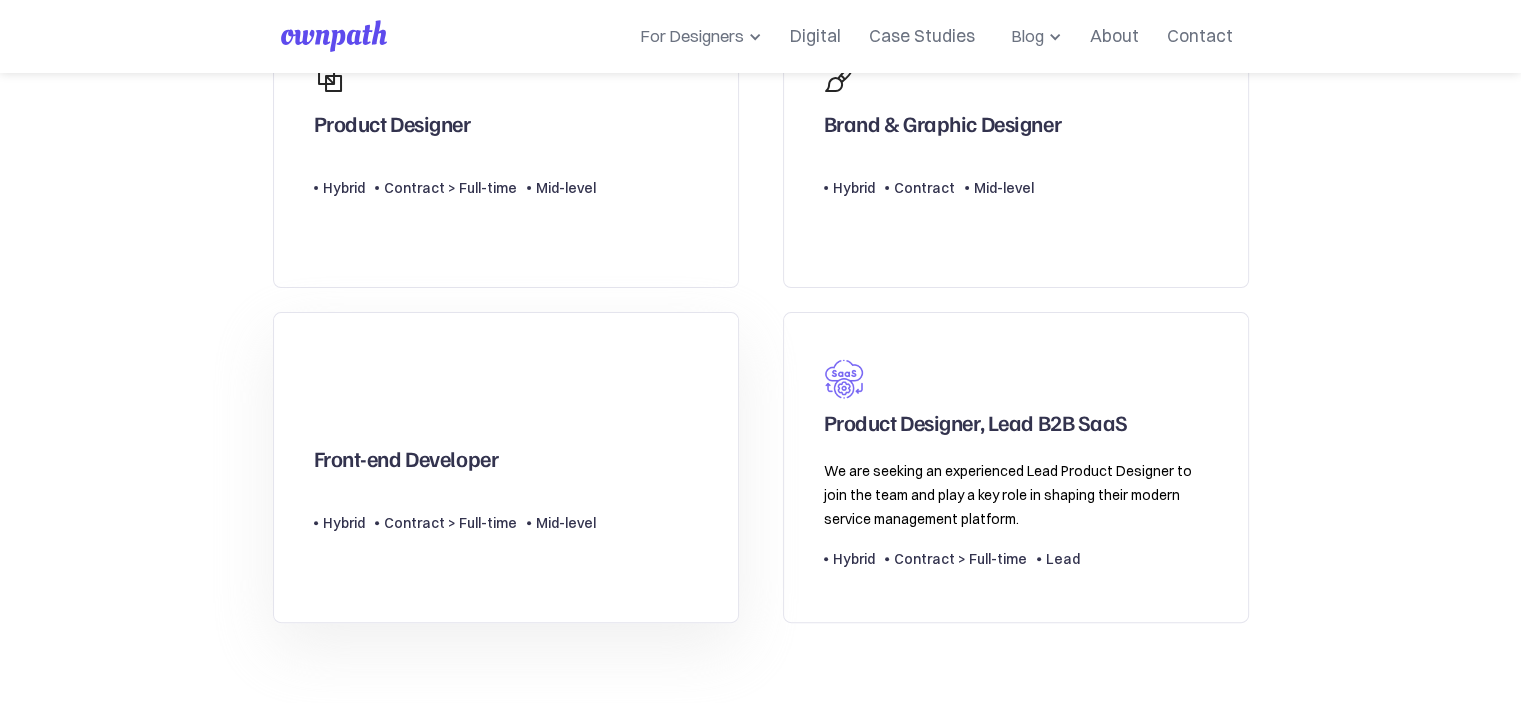 click on "Front-end Developer Type Level Hybrid Contract > Full-time Mid-level" at bounding box center [506, 467] 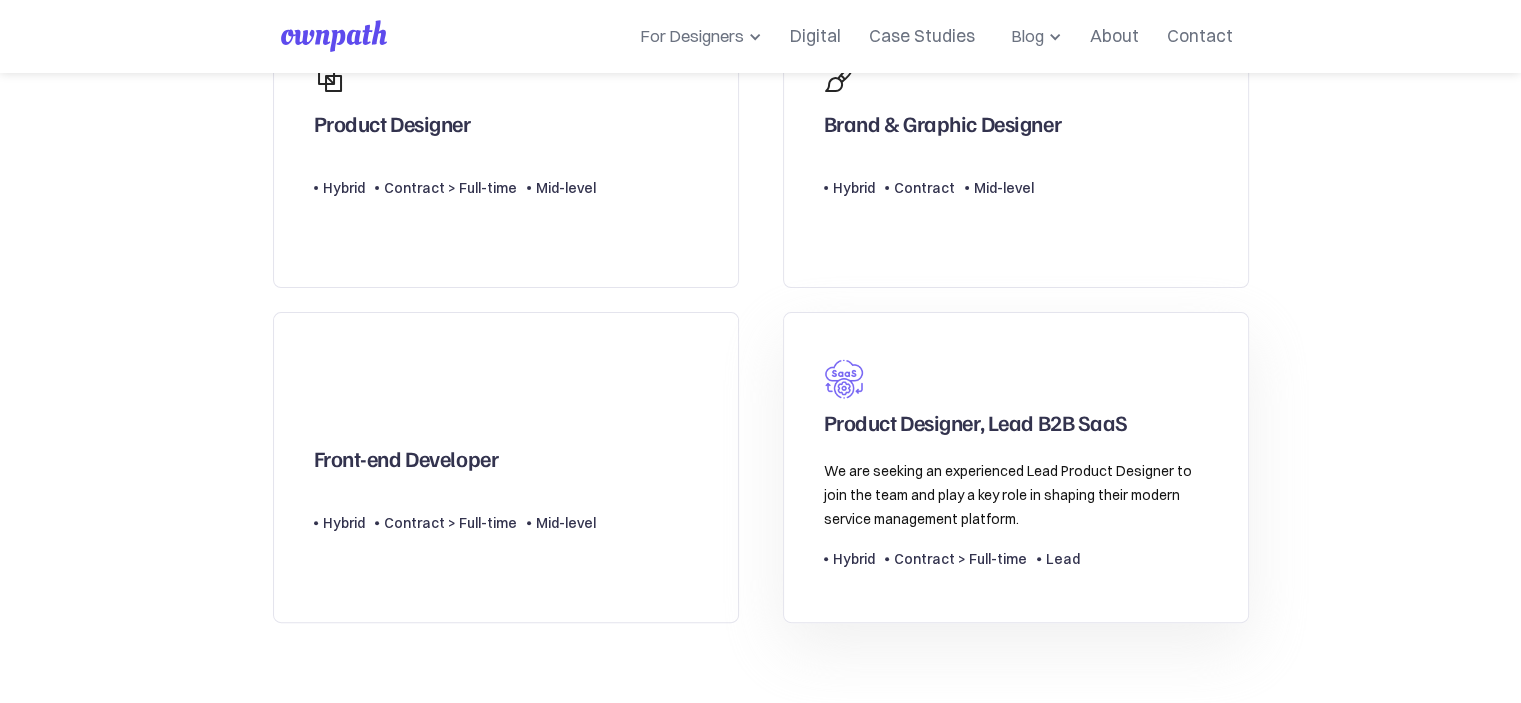 click on "Product Designer, Lead B2B SaaS" at bounding box center [1016, 397] 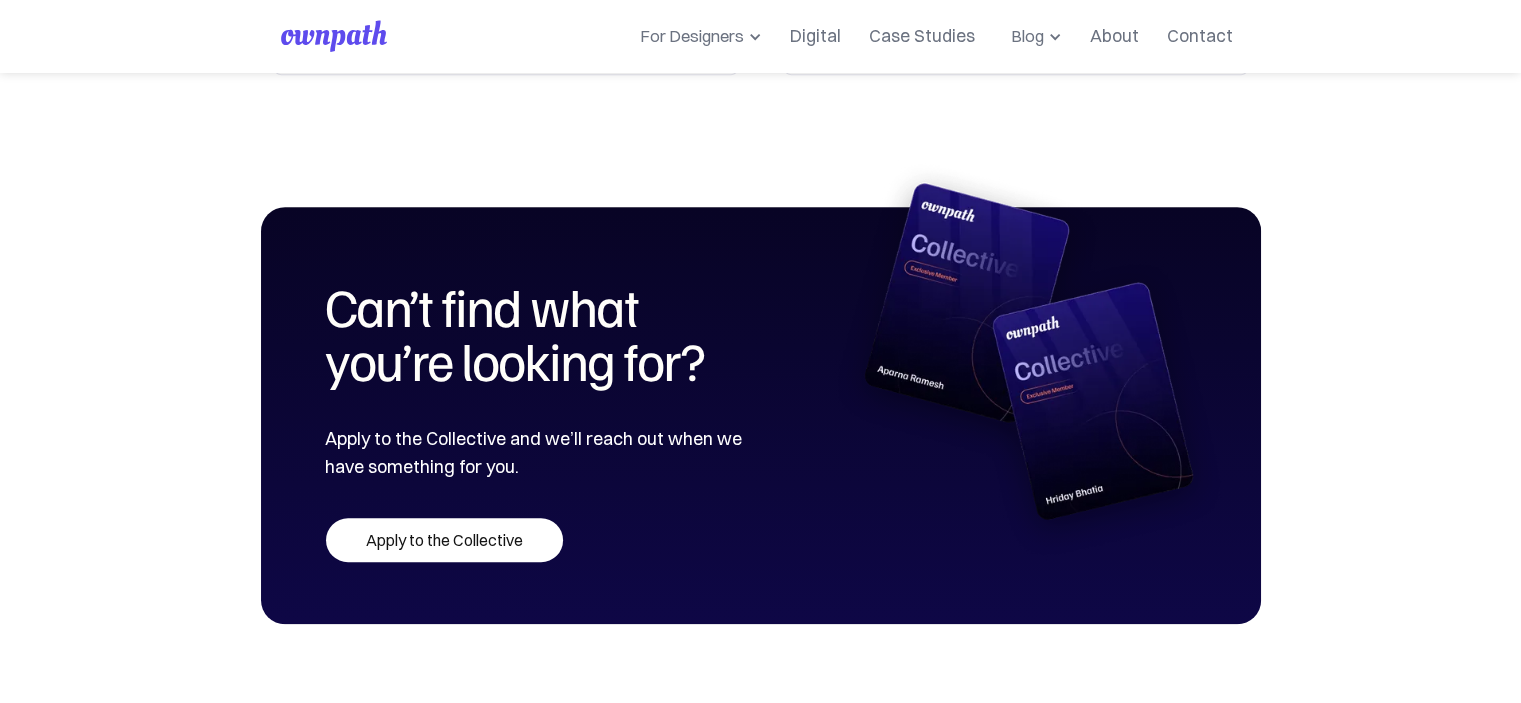 scroll, scrollTop: 1300, scrollLeft: 0, axis: vertical 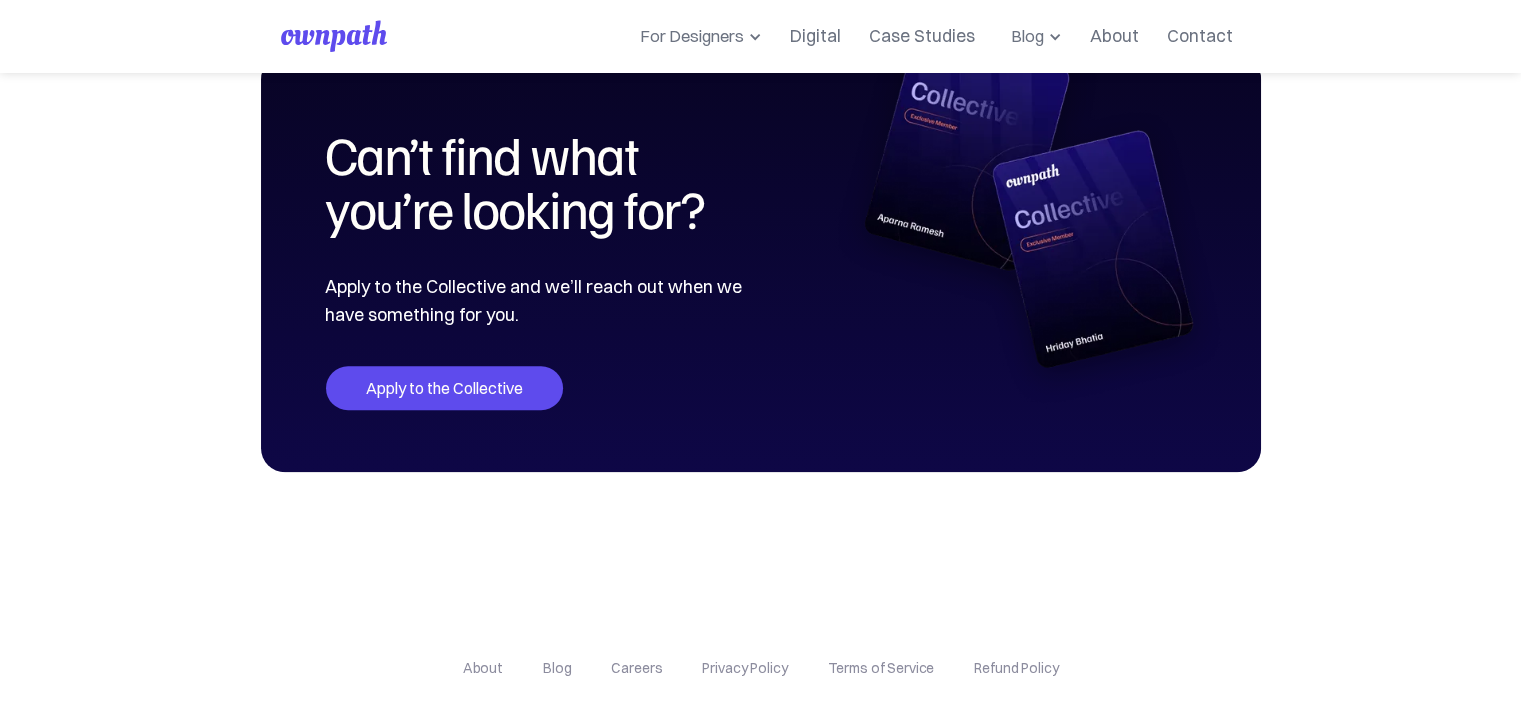 click on "Apply to the Collective" at bounding box center (444, 388) 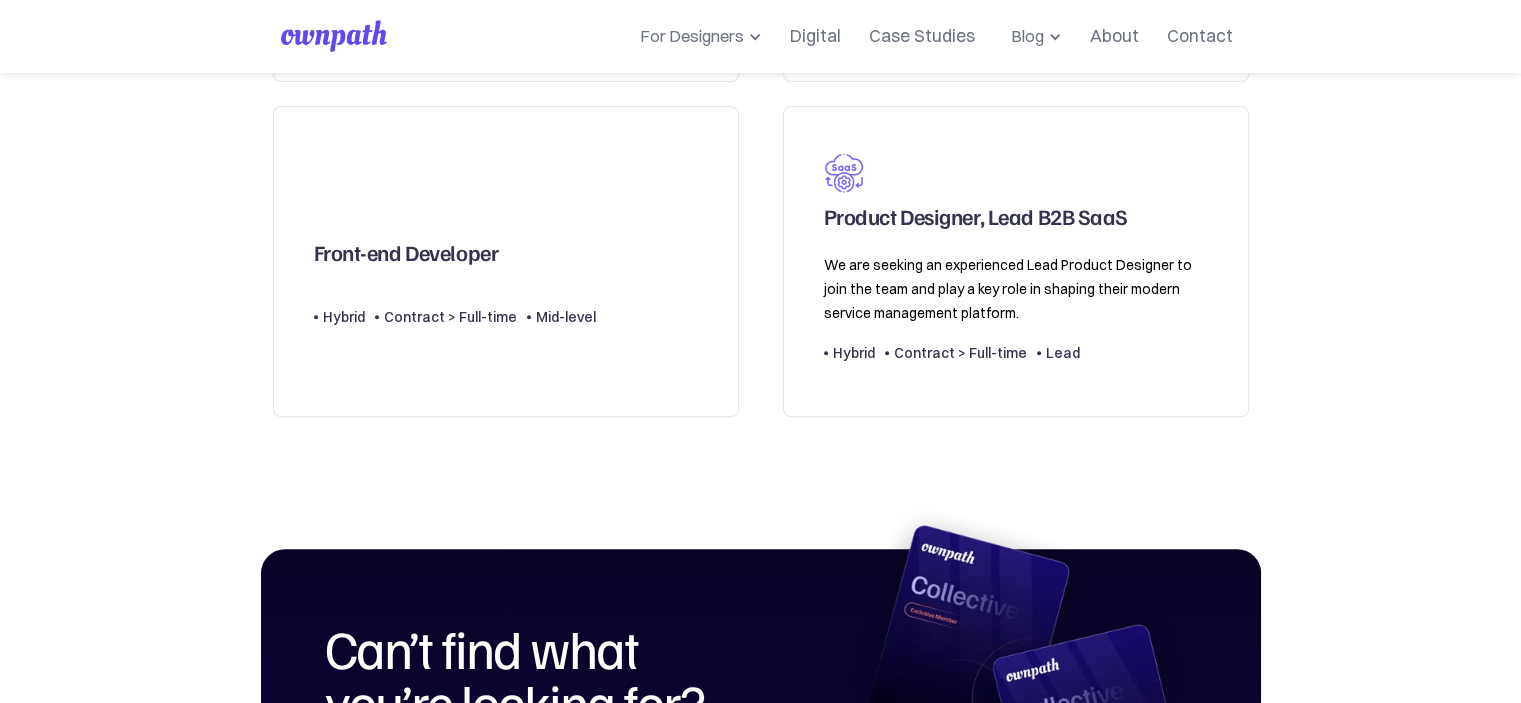 scroll, scrollTop: 1449, scrollLeft: 0, axis: vertical 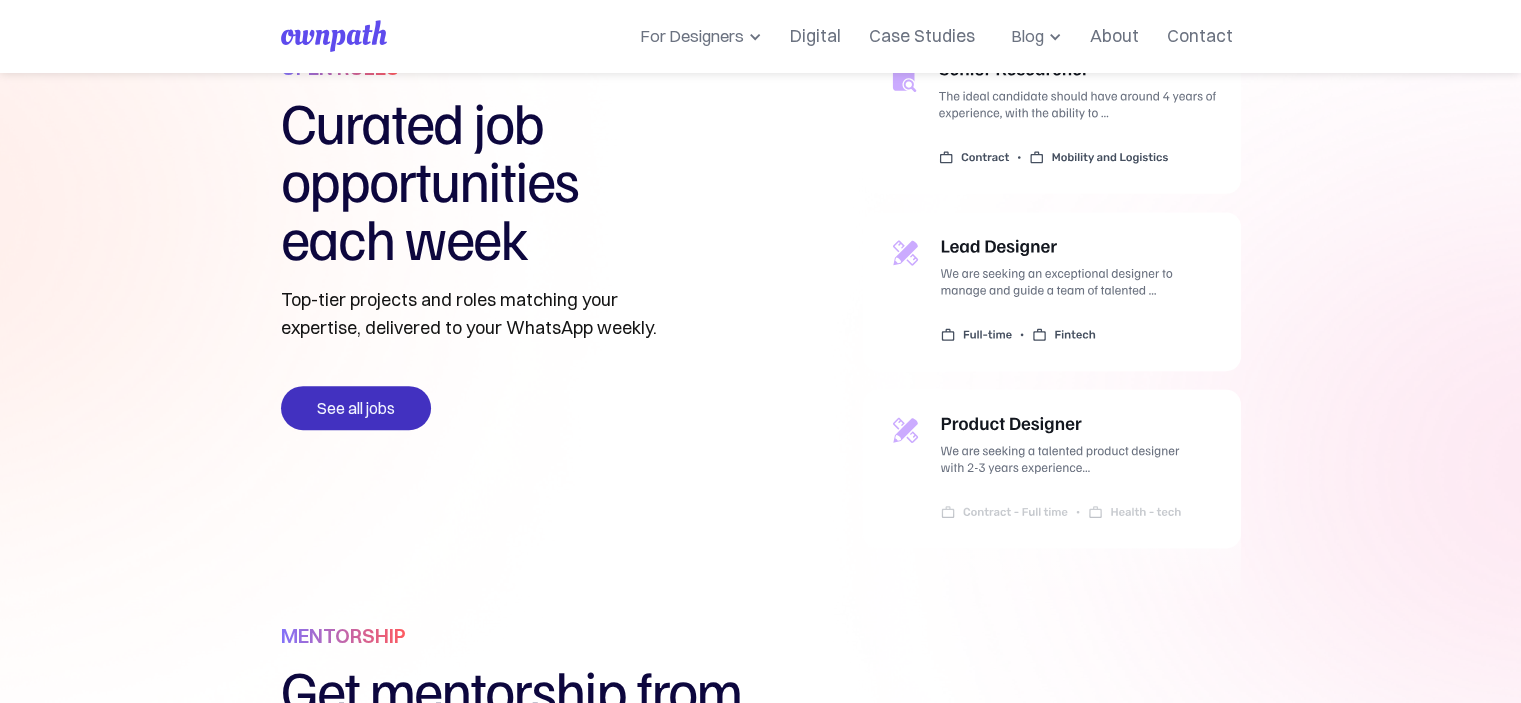 click on "See all jobs" at bounding box center (356, 408) 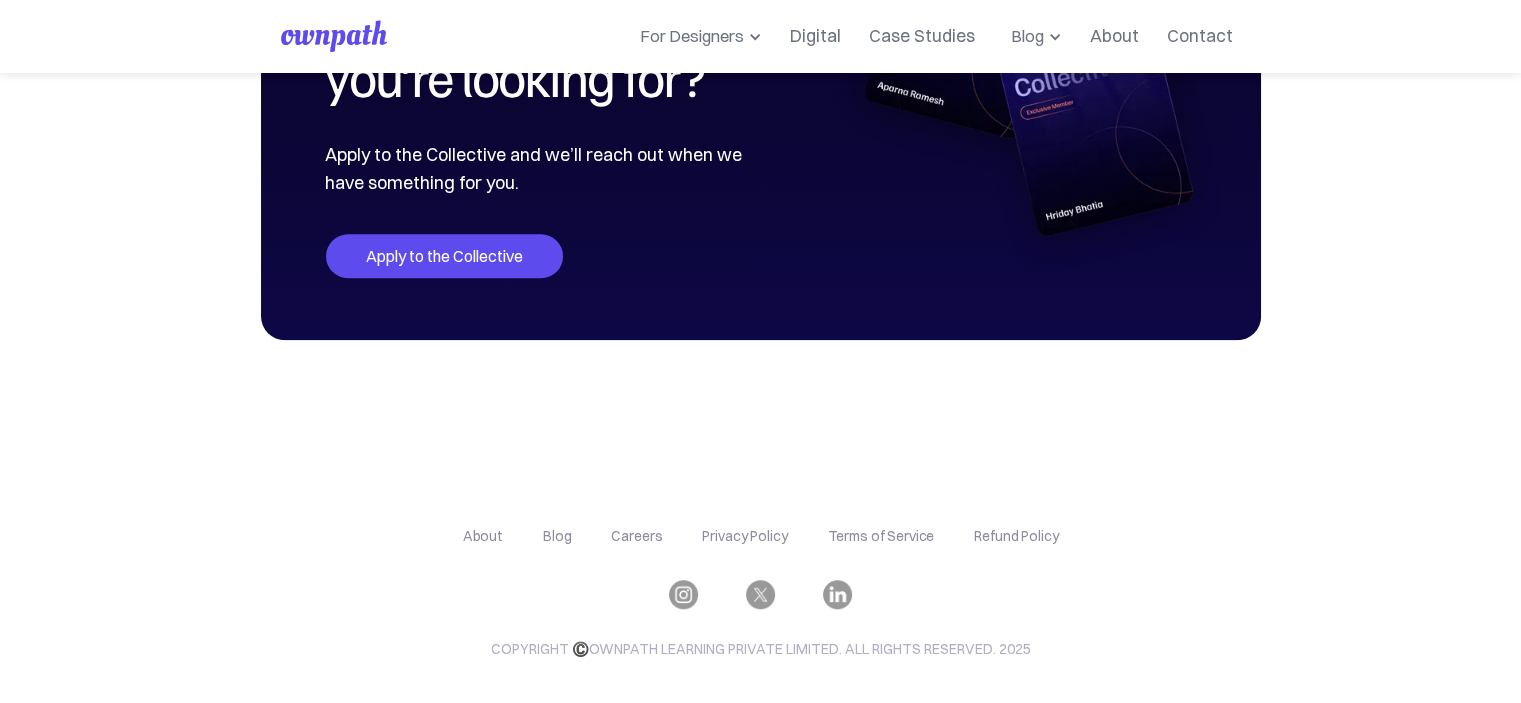 scroll, scrollTop: 1449, scrollLeft: 0, axis: vertical 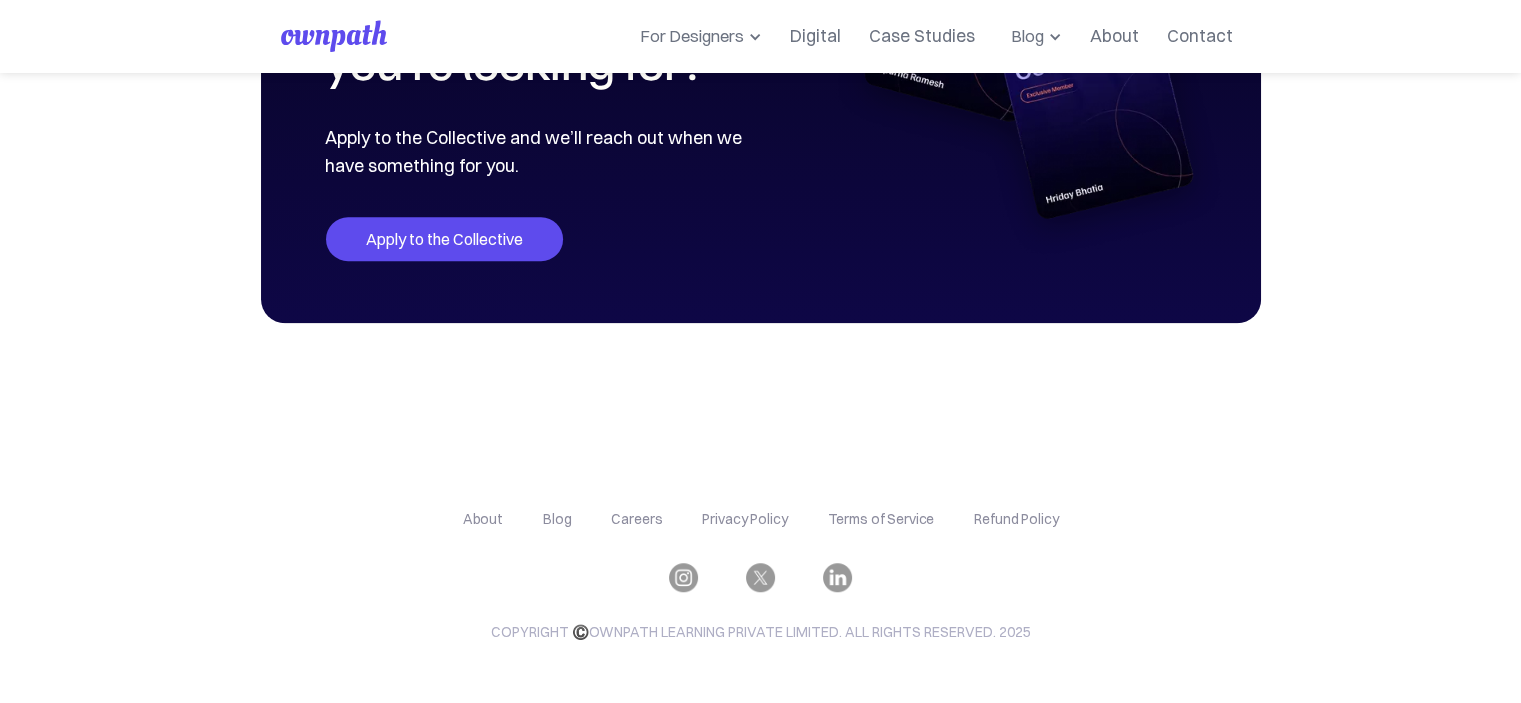 click on "Apply to the Collective" at bounding box center [444, 239] 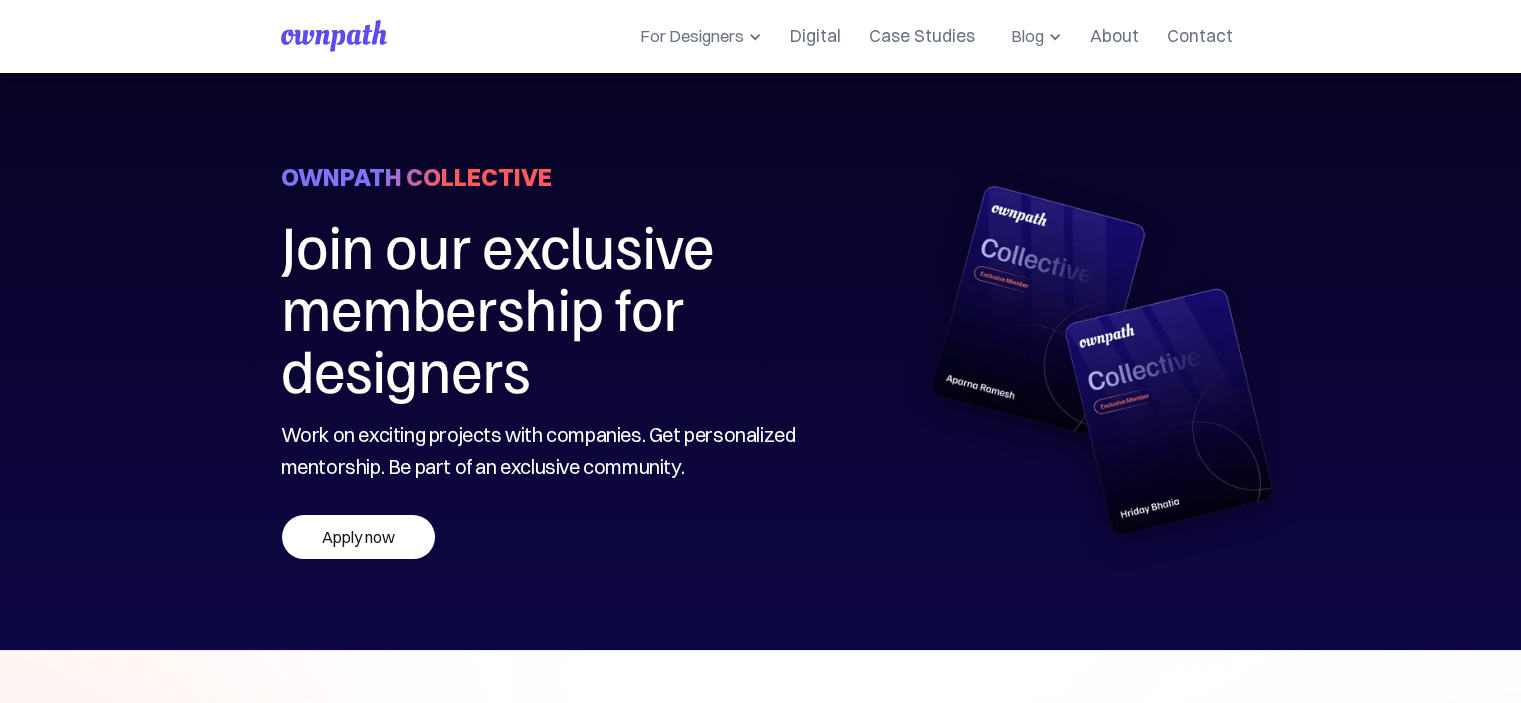 scroll, scrollTop: 100, scrollLeft: 0, axis: vertical 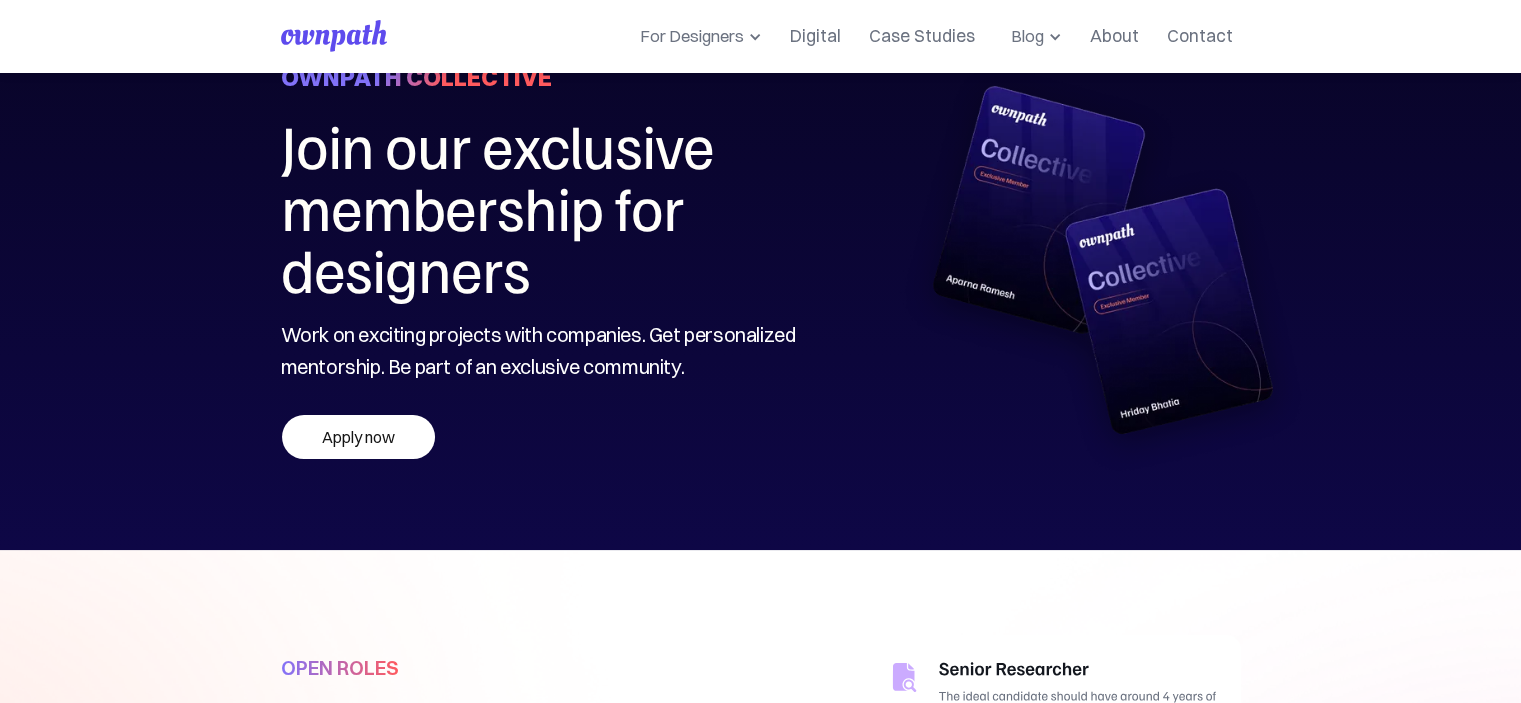 drag, startPoint x: 360, startPoint y: 421, endPoint x: 377, endPoint y: 411, distance: 19.723083 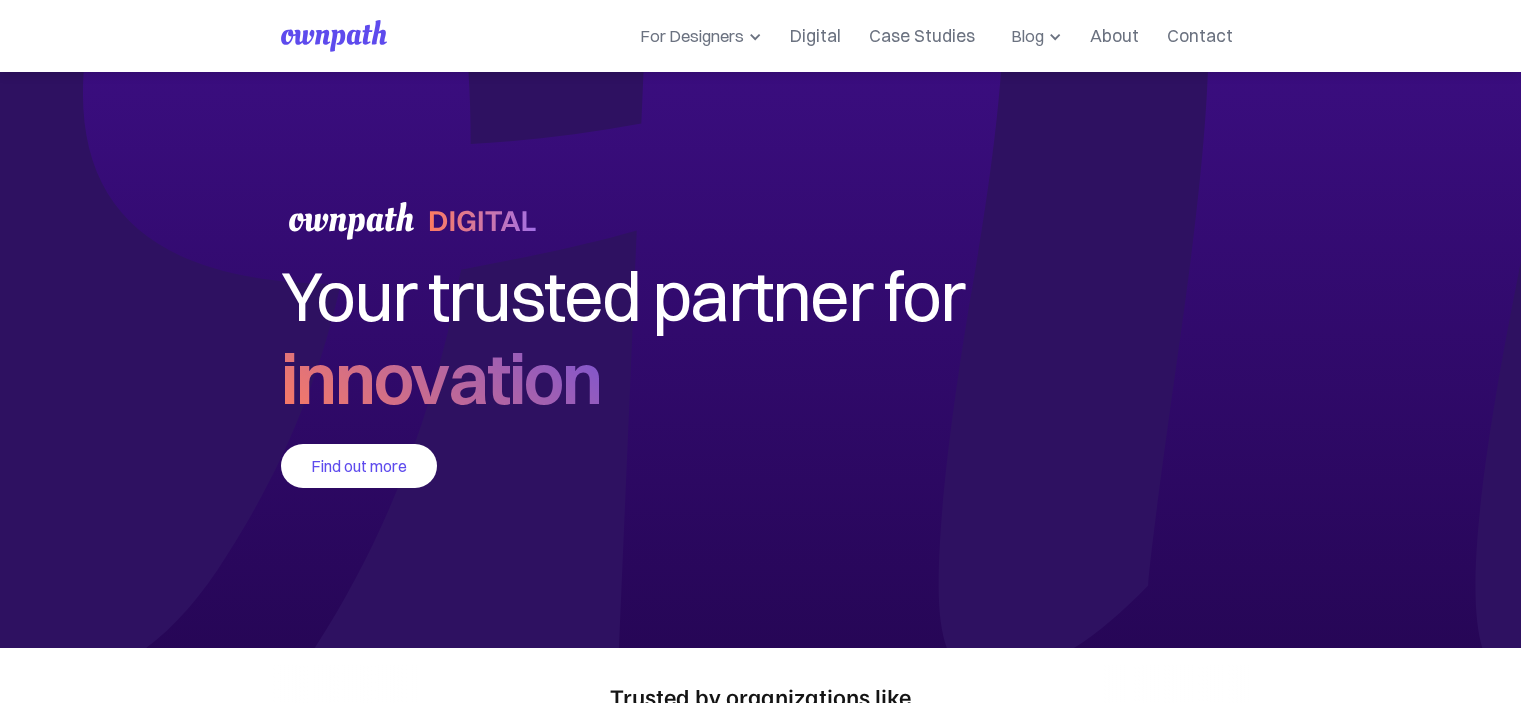 scroll, scrollTop: 0, scrollLeft: 0, axis: both 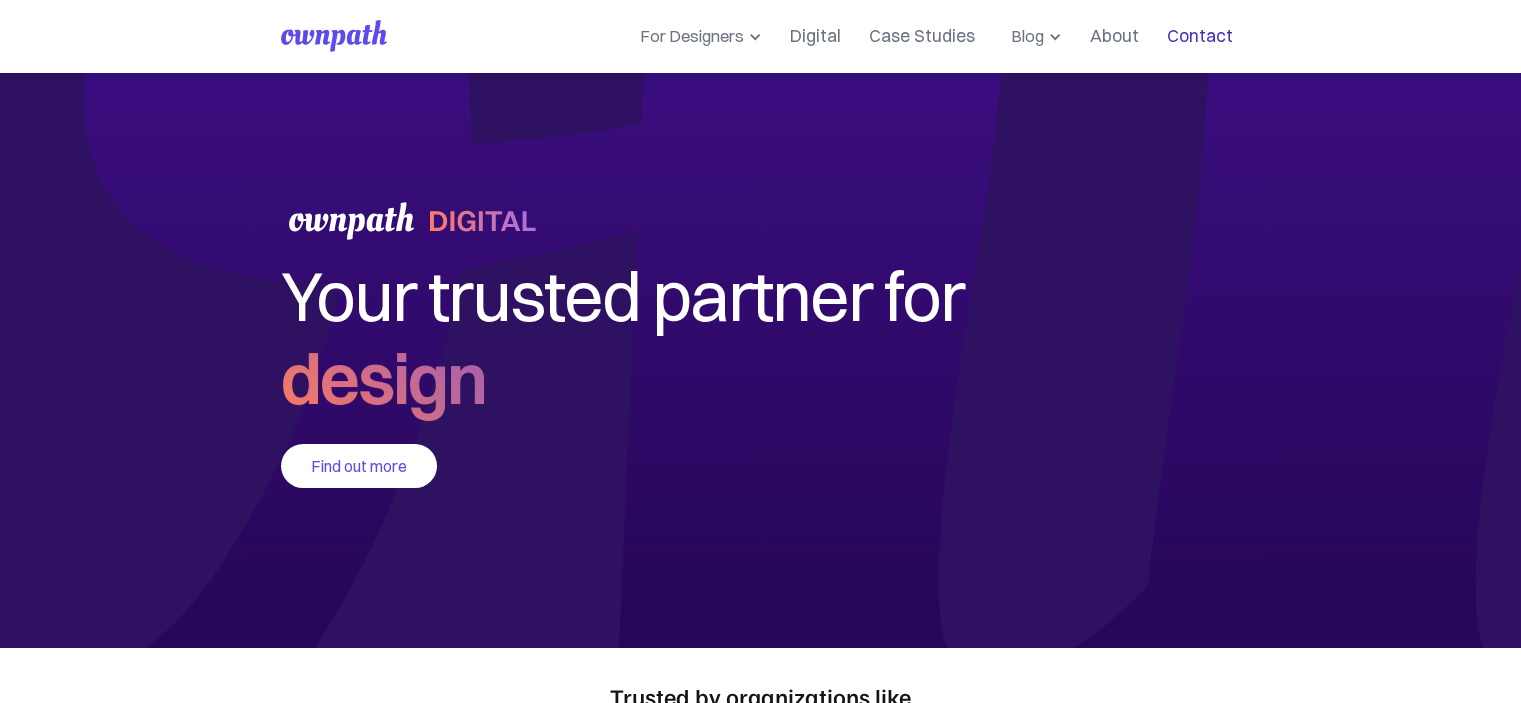 click on "Contact" at bounding box center (1200, 36) 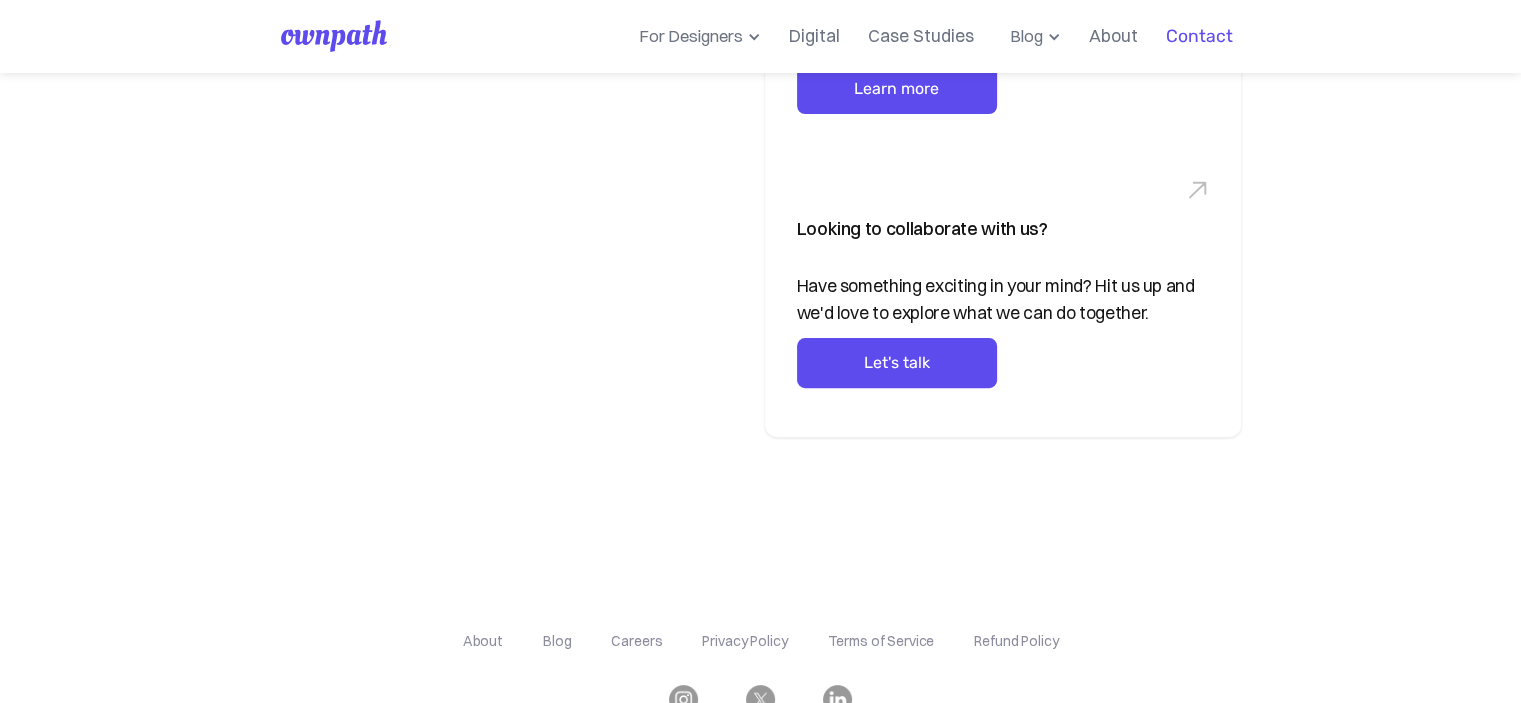 scroll, scrollTop: 731, scrollLeft: 0, axis: vertical 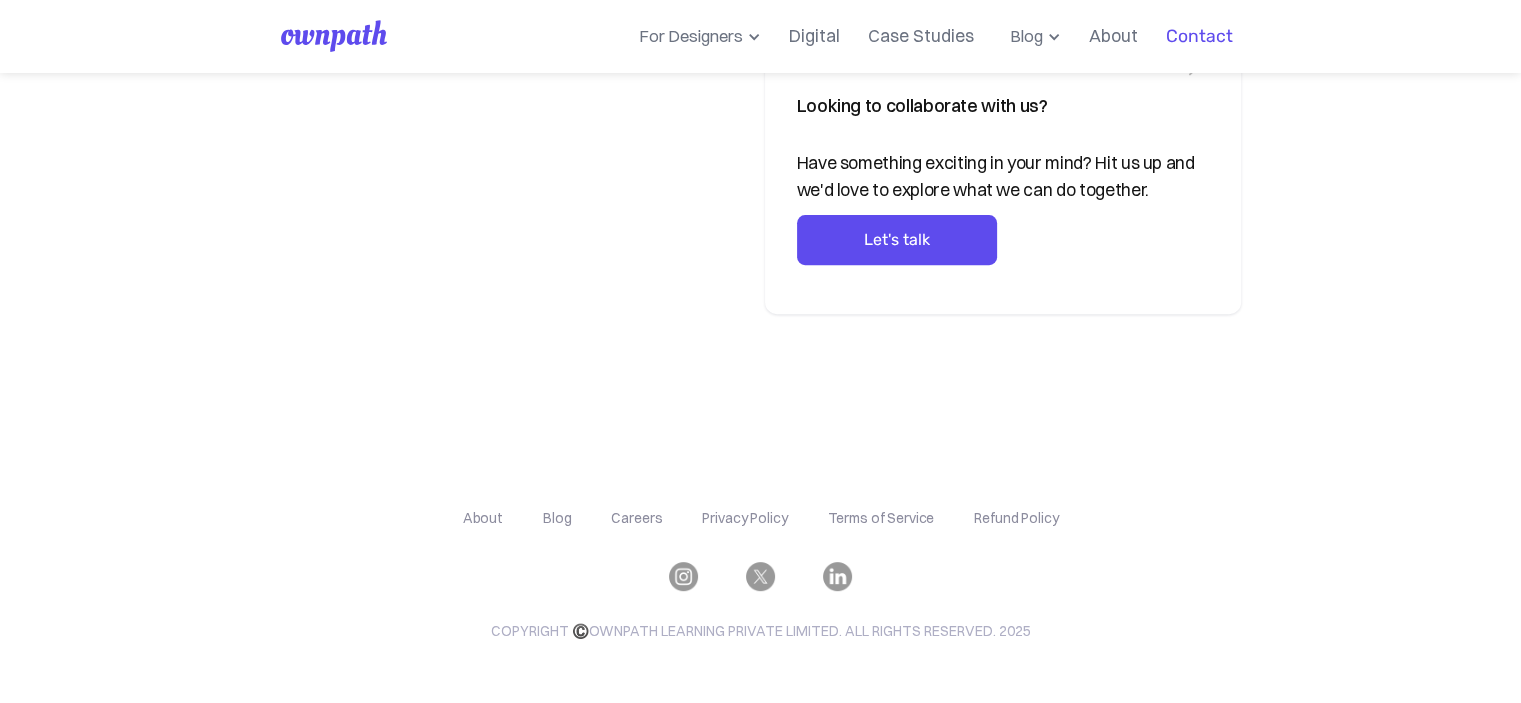 click on "Careers" at bounding box center (636, 518) 